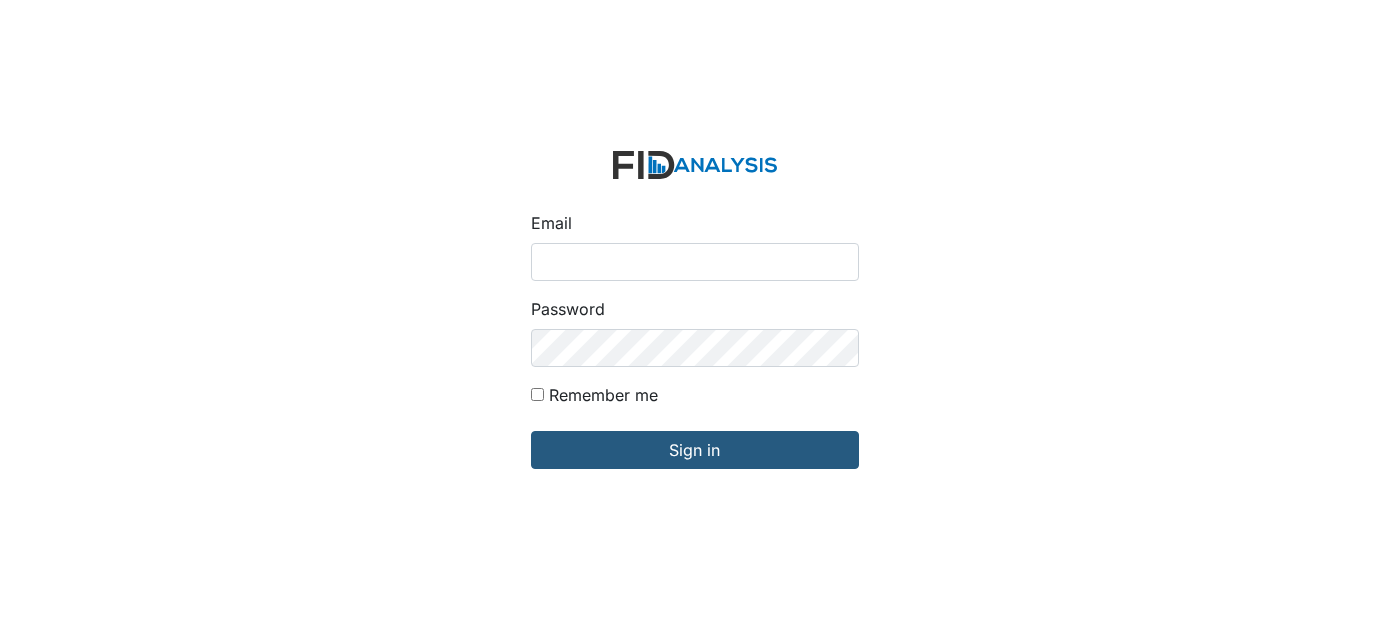 scroll, scrollTop: 0, scrollLeft: 0, axis: both 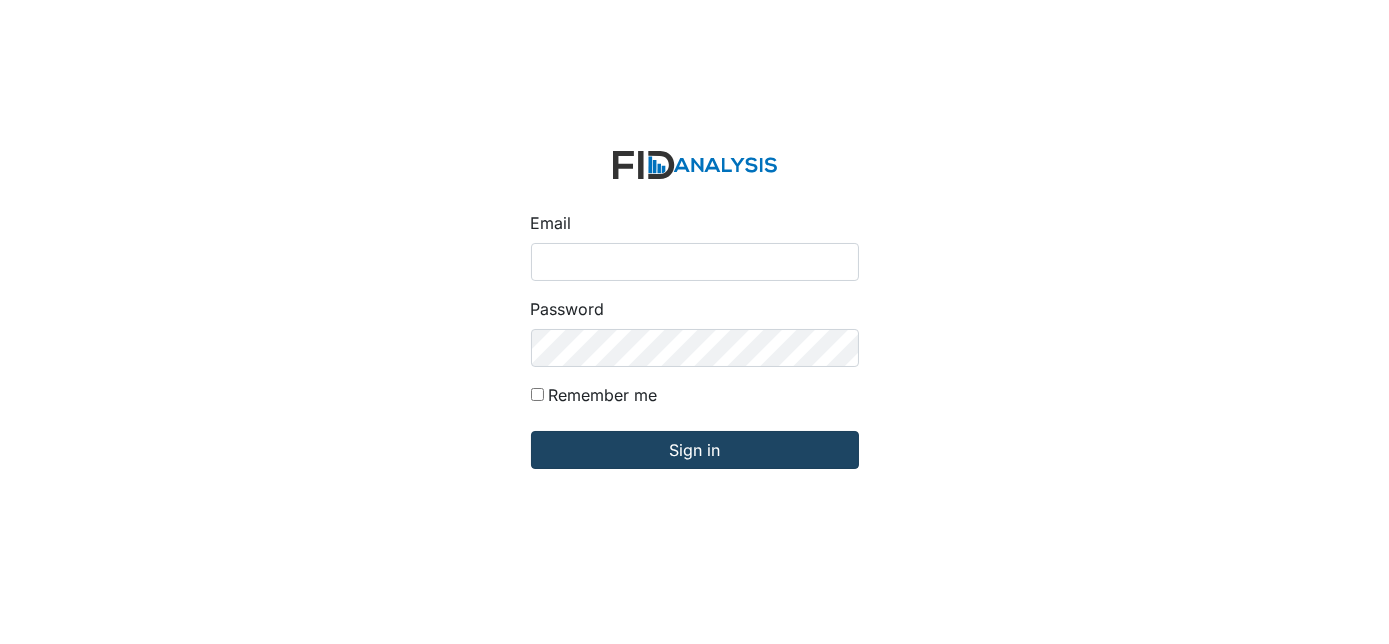 type on "Dsmith@lifeincorporated.com" 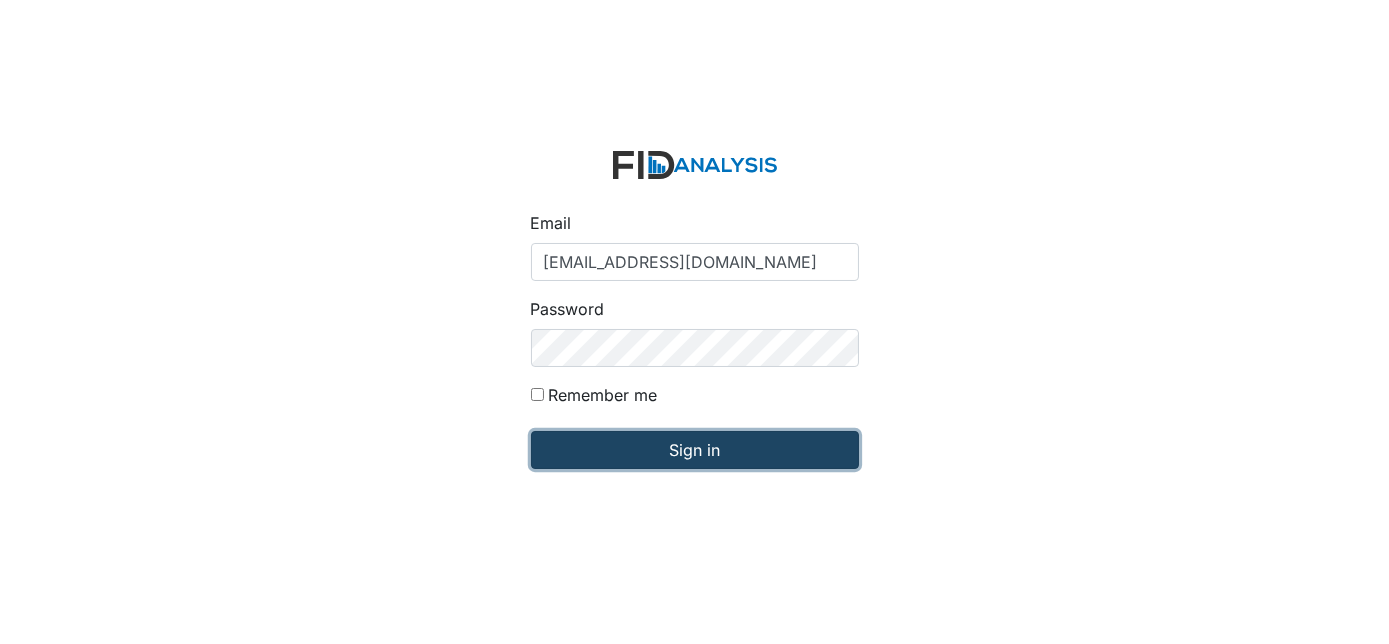 click on "Sign in" at bounding box center [695, 450] 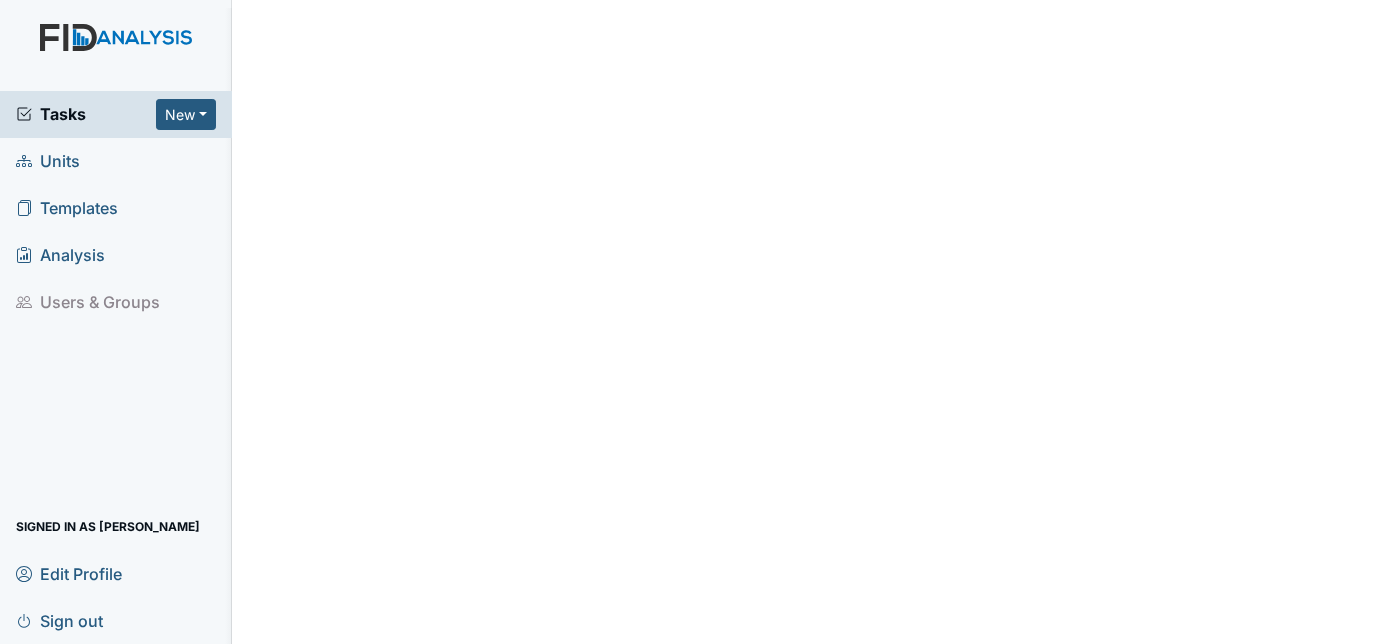 scroll, scrollTop: 0, scrollLeft: 0, axis: both 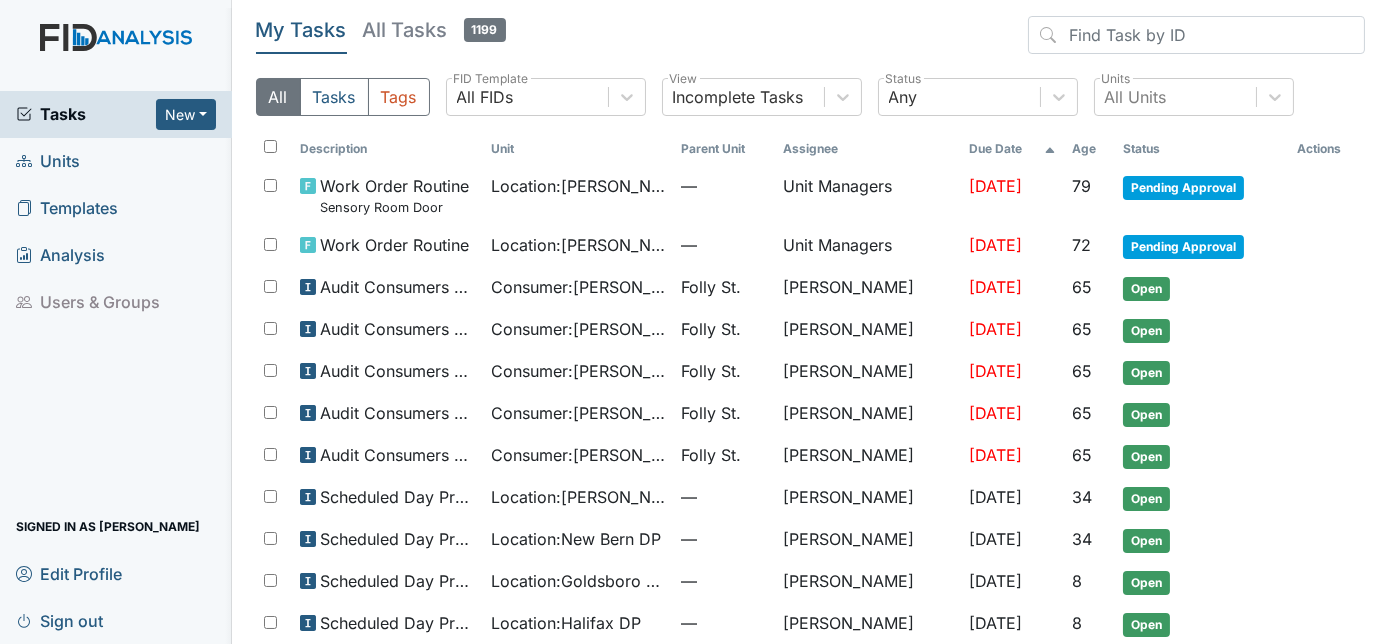 click on "Units" at bounding box center (48, 161) 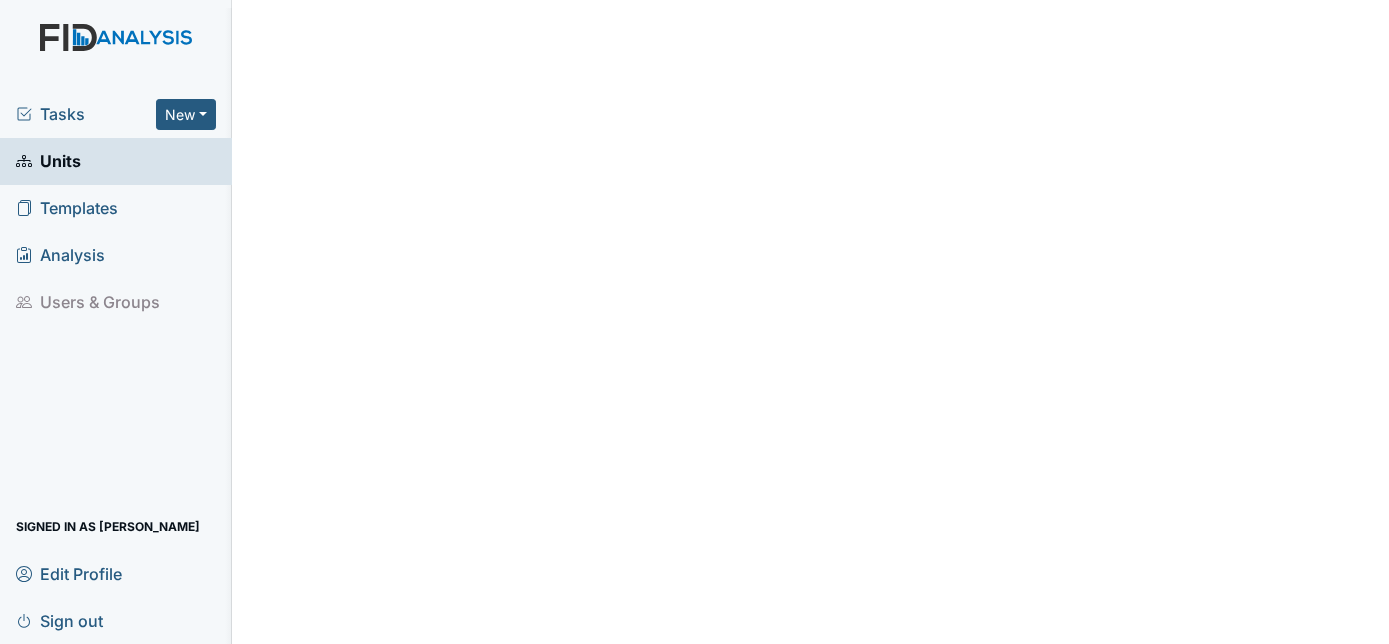 scroll, scrollTop: 0, scrollLeft: 0, axis: both 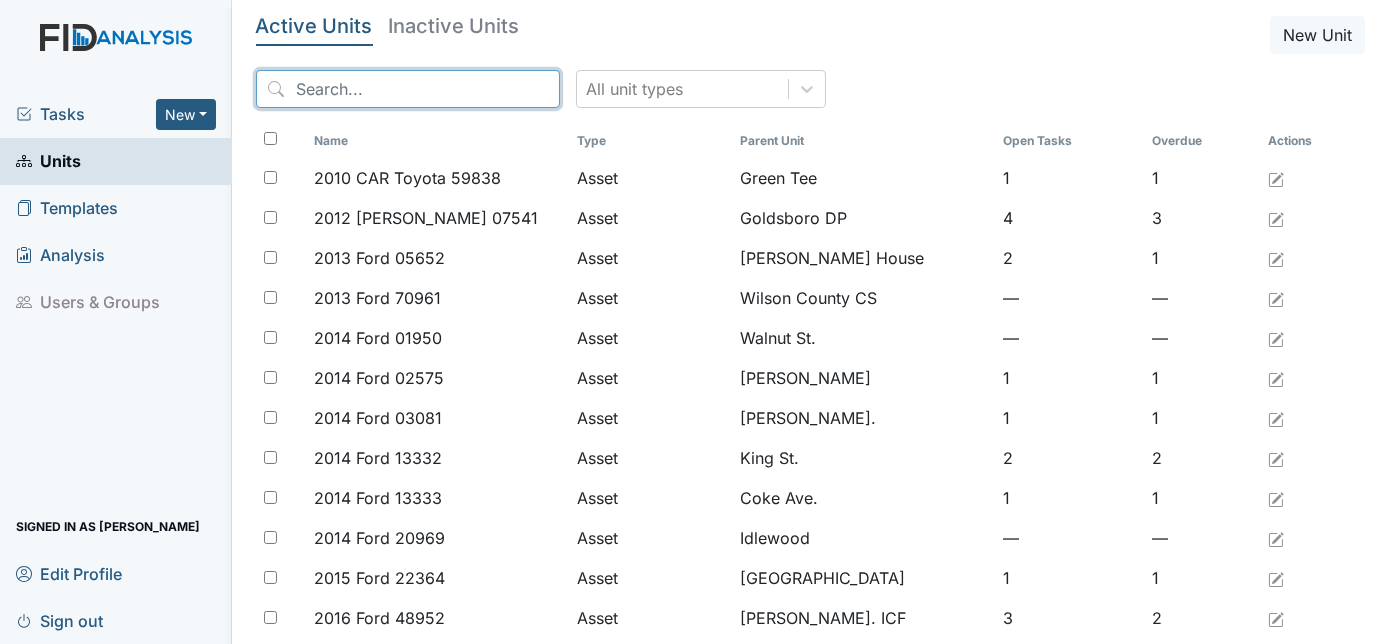 click at bounding box center (408, 89) 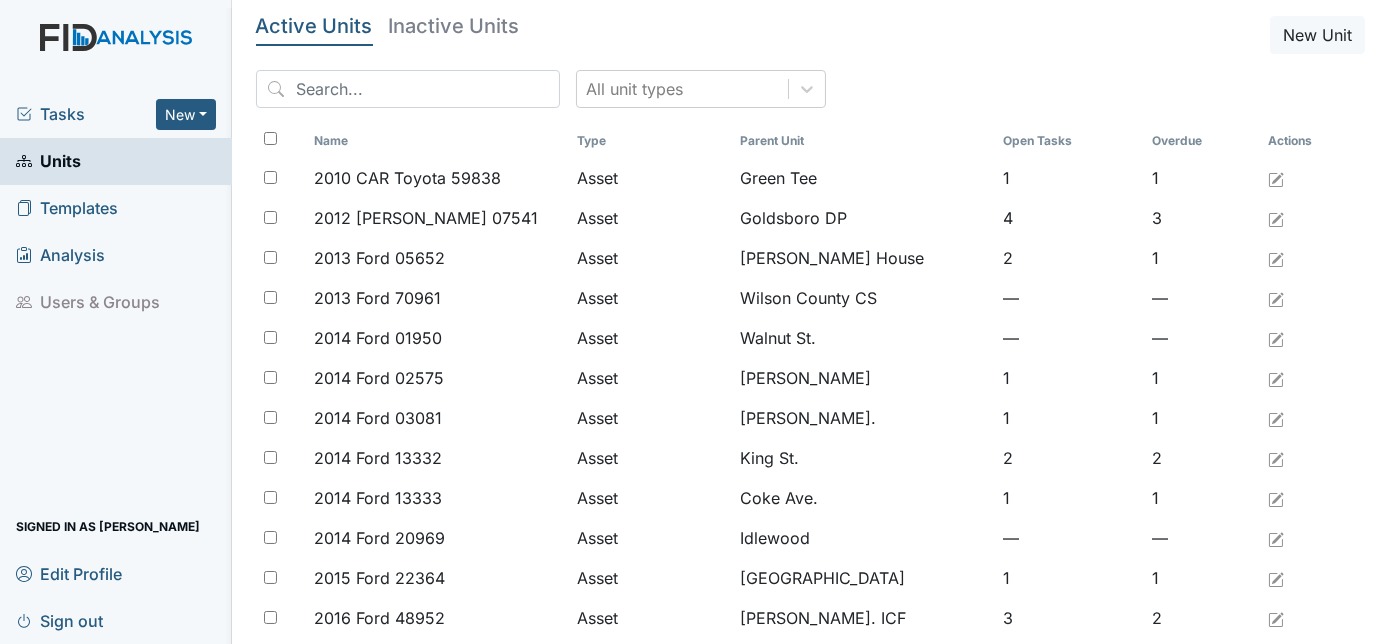 click on "Units" at bounding box center [116, 161] 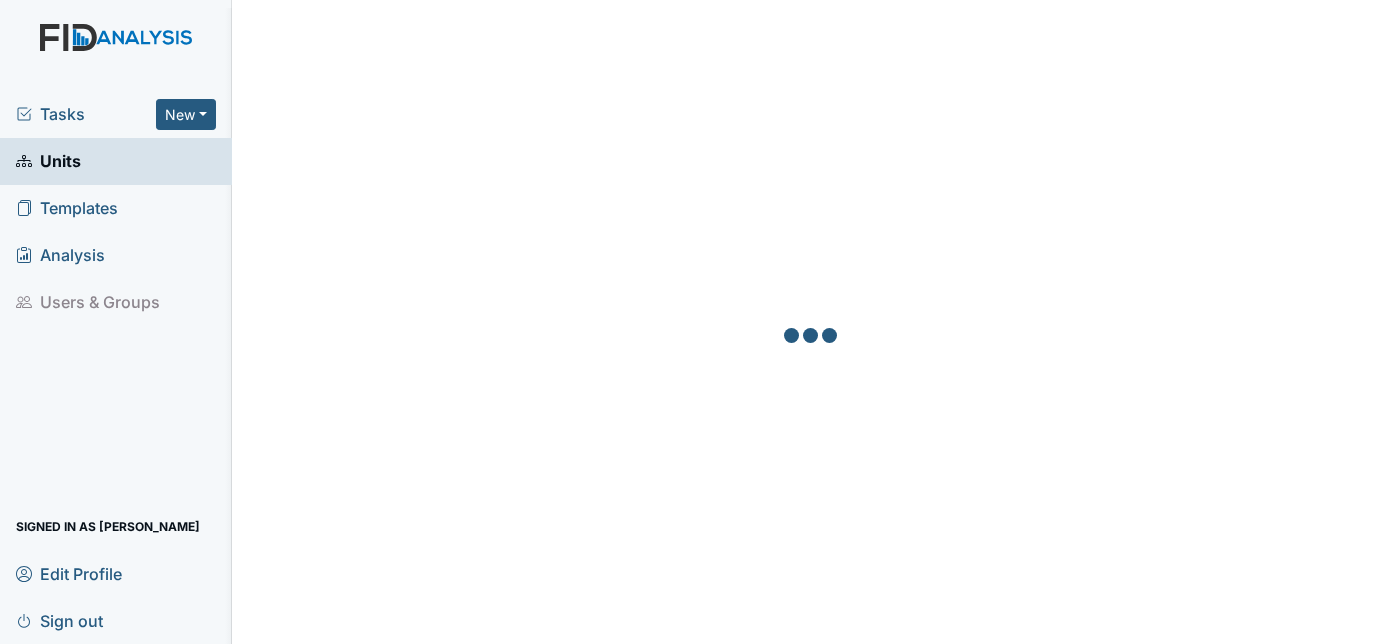 scroll, scrollTop: 0, scrollLeft: 0, axis: both 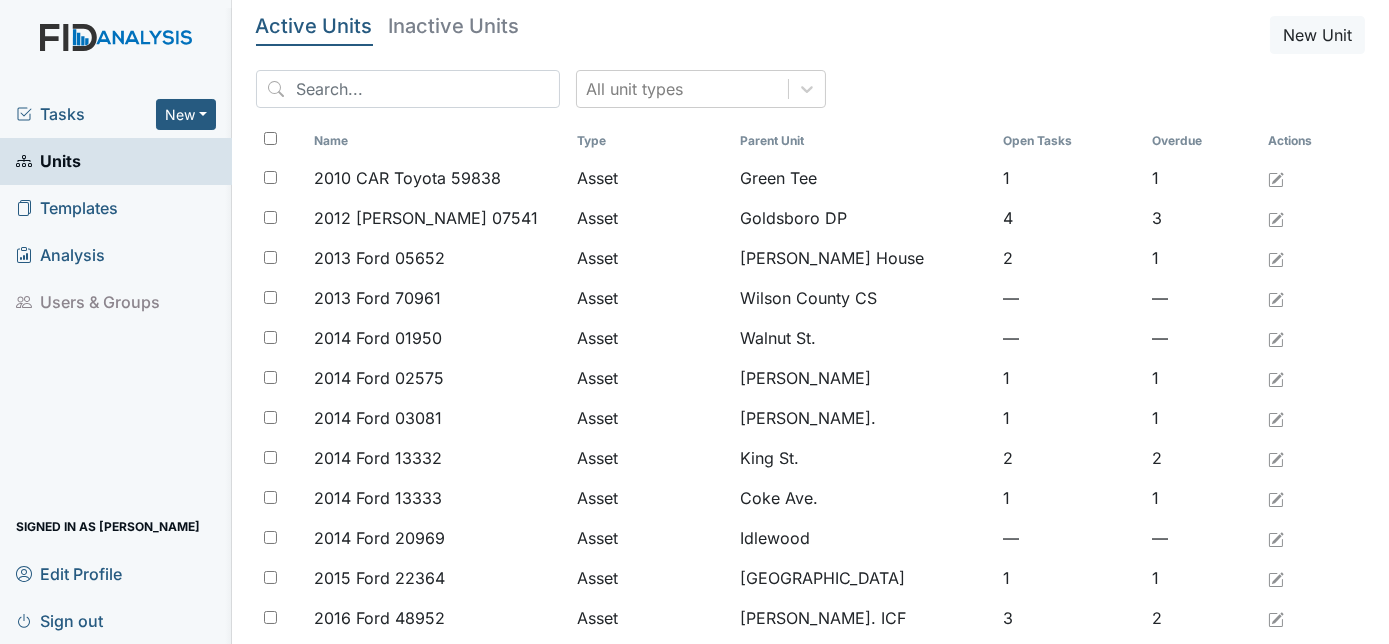 click on "Units" at bounding box center [116, 161] 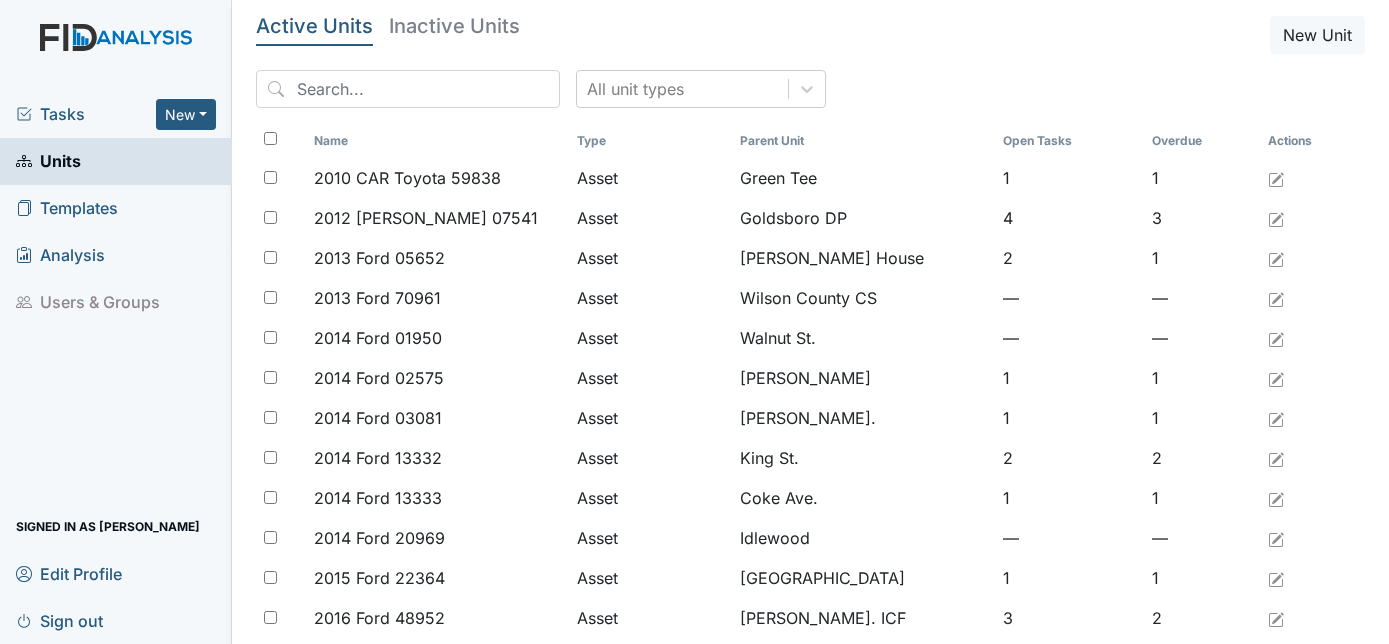 scroll, scrollTop: 0, scrollLeft: 0, axis: both 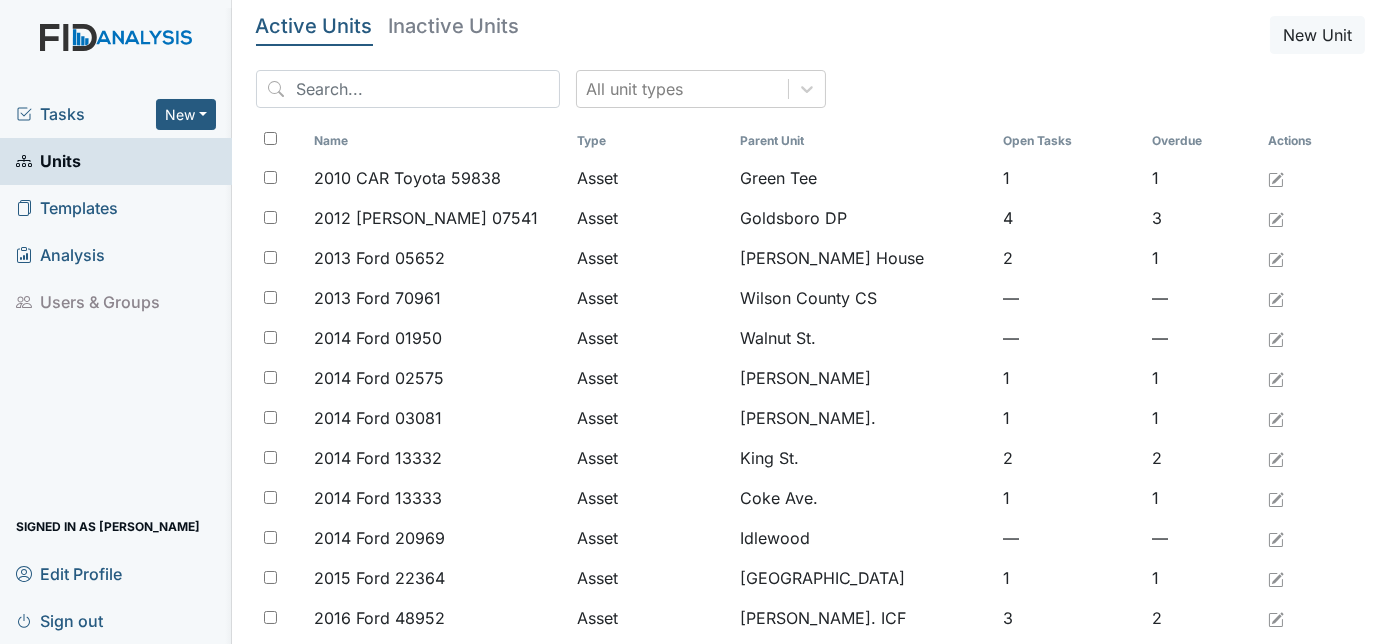 click on "Units" at bounding box center (116, 161) 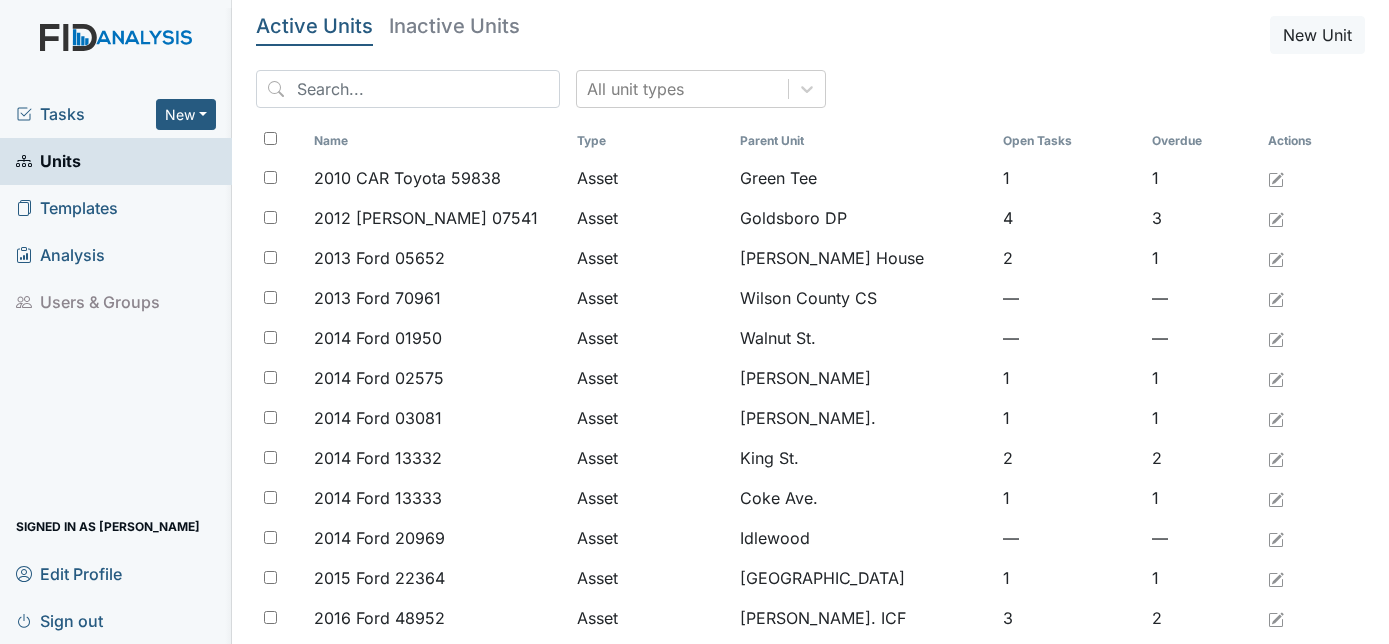 scroll, scrollTop: 0, scrollLeft: 0, axis: both 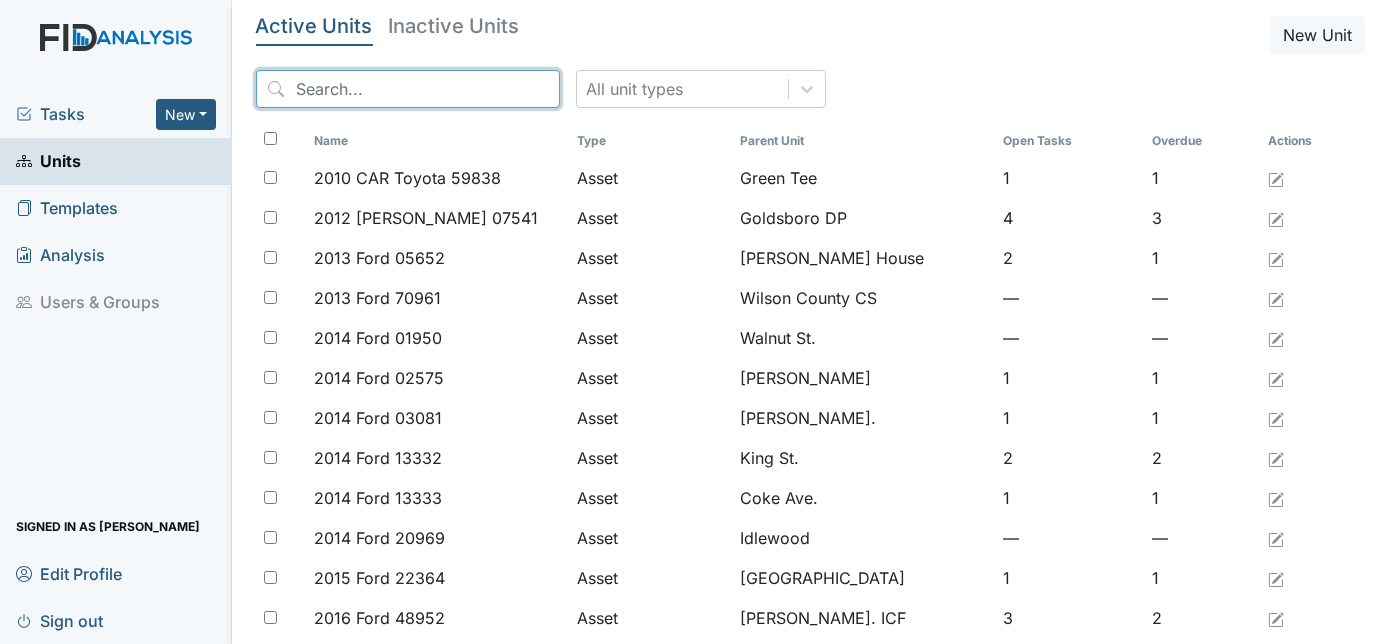 click at bounding box center [408, 89] 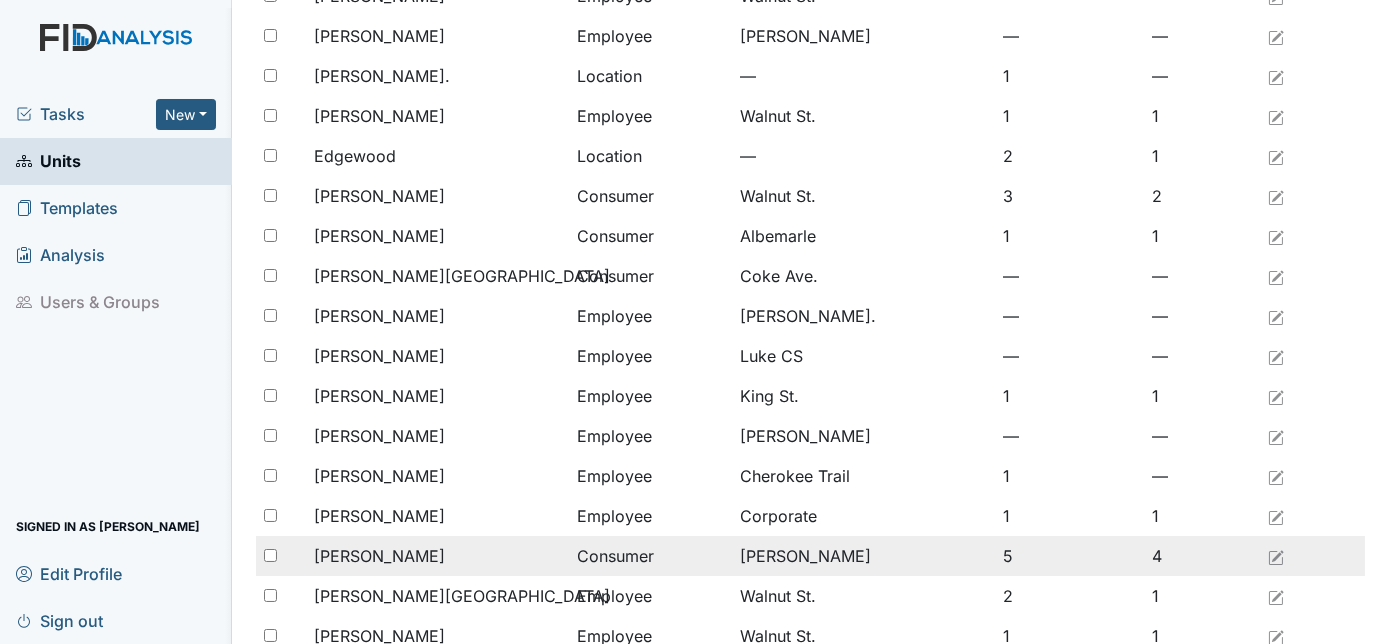 scroll, scrollTop: 1181, scrollLeft: 0, axis: vertical 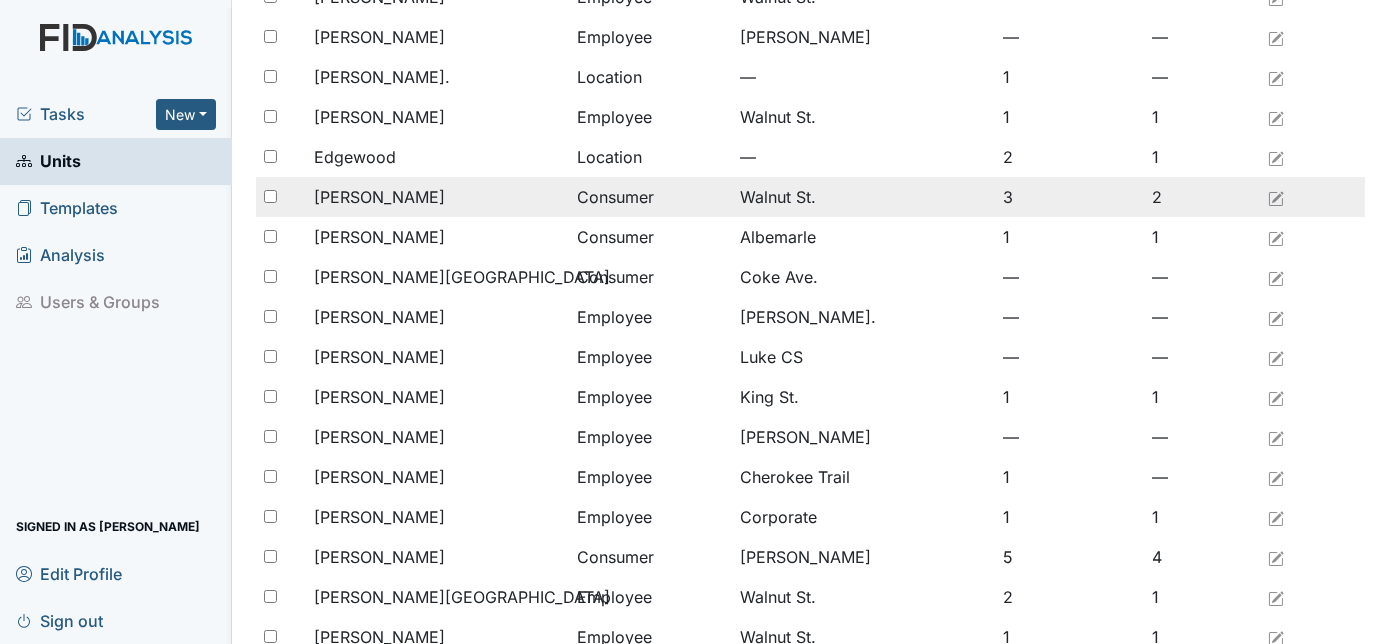 click on "Epps, Lasha" at bounding box center [379, 197] 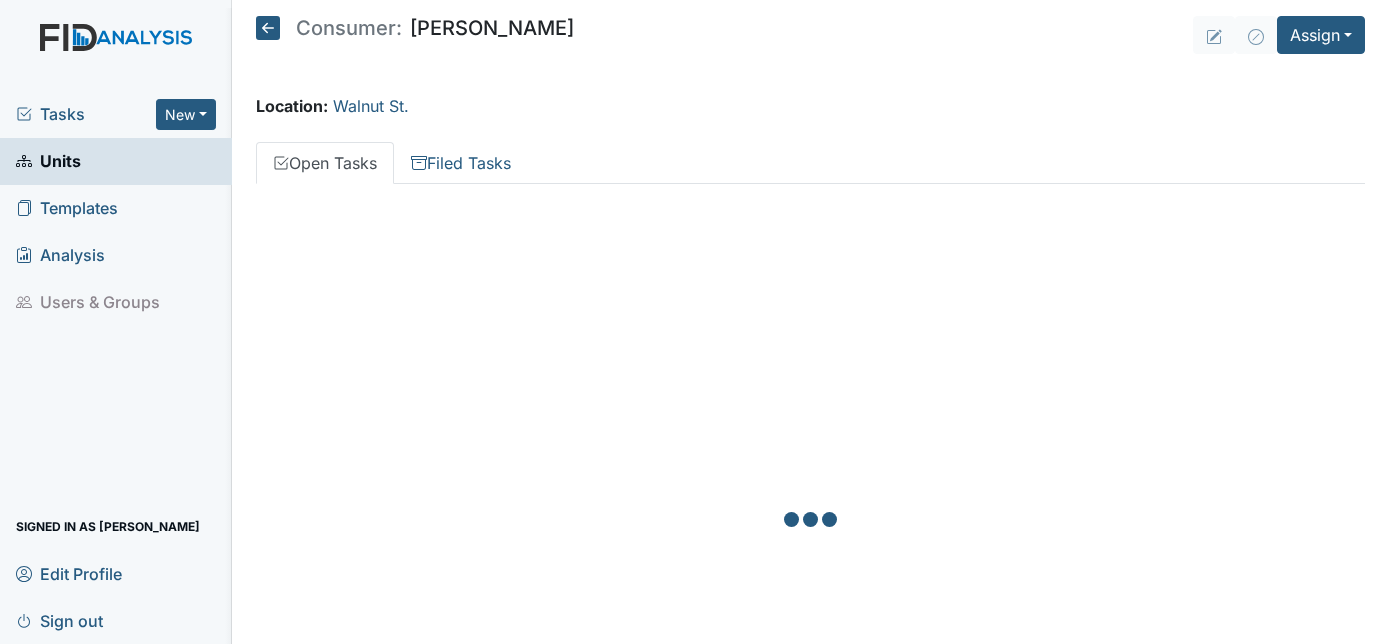 scroll, scrollTop: 0, scrollLeft: 0, axis: both 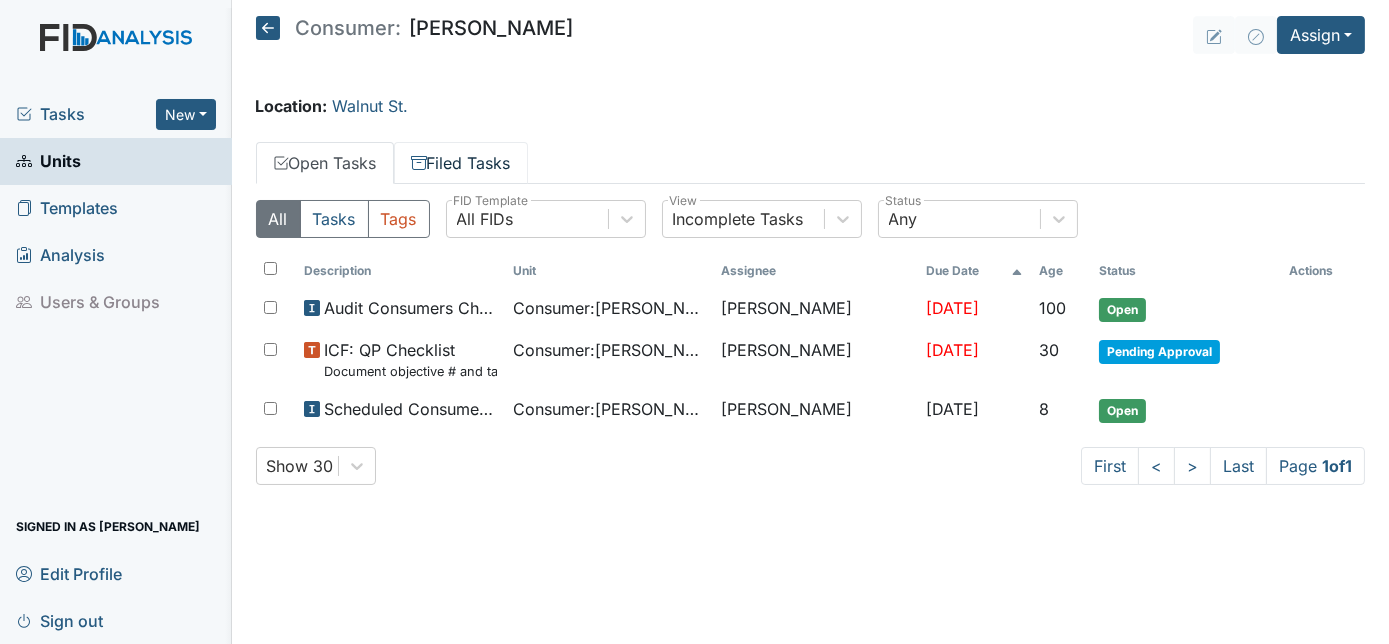 click on "Filed Tasks" at bounding box center [461, 163] 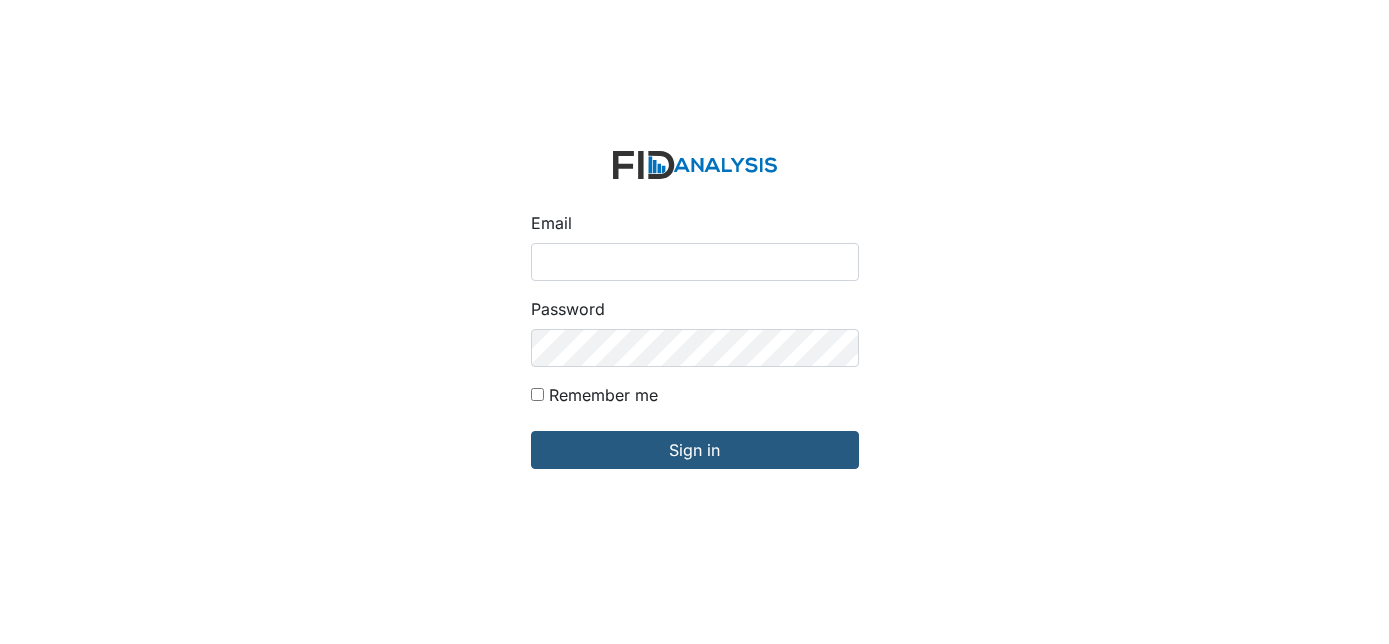 scroll, scrollTop: 0, scrollLeft: 0, axis: both 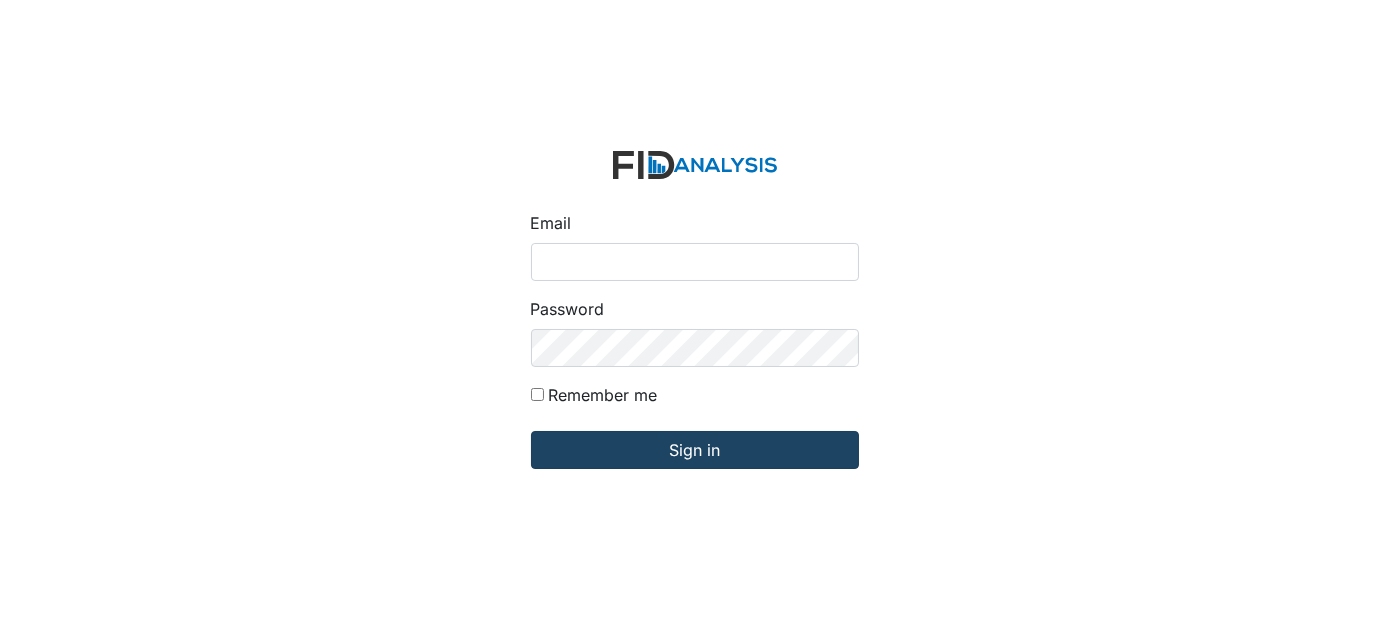 type on "[EMAIL_ADDRESS][DOMAIN_NAME]" 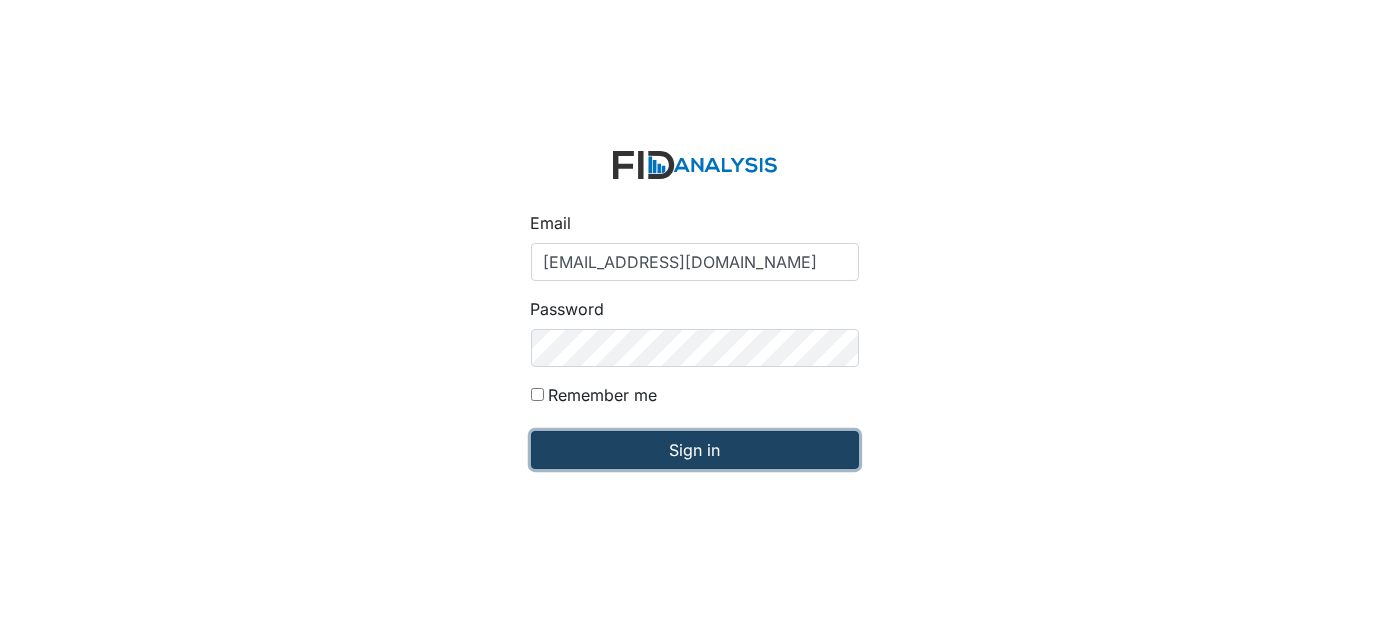 click on "Sign in" at bounding box center (695, 450) 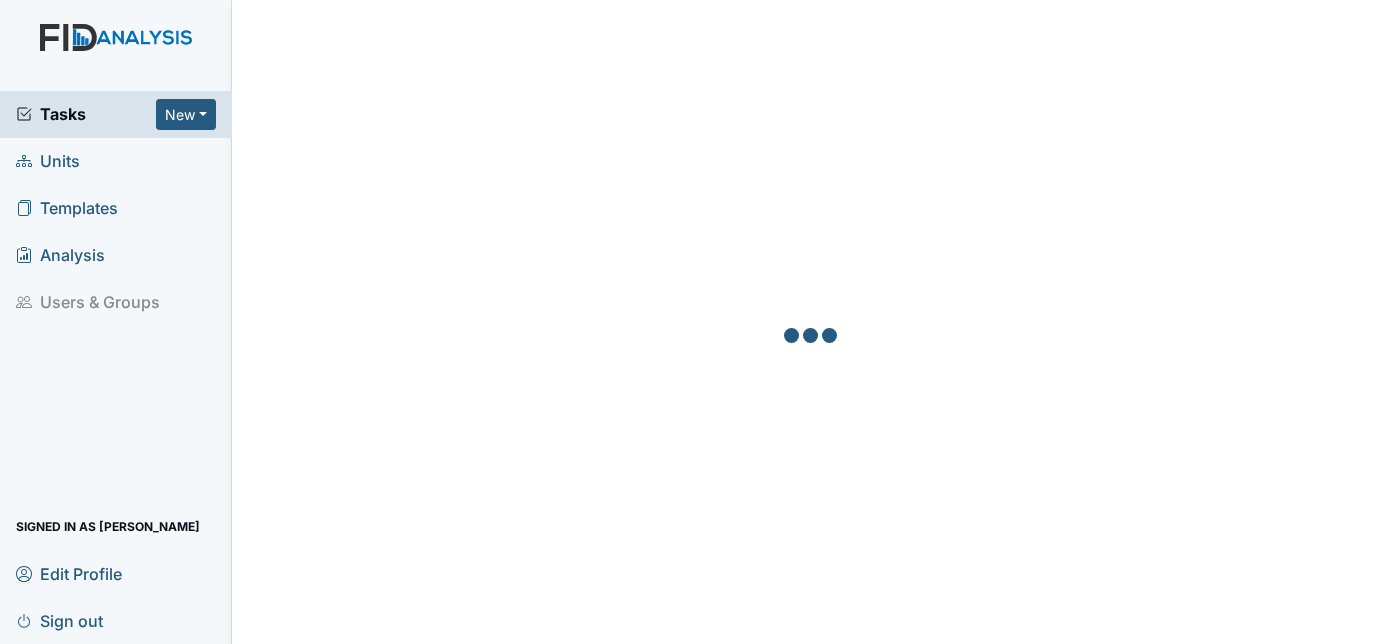 scroll, scrollTop: 0, scrollLeft: 0, axis: both 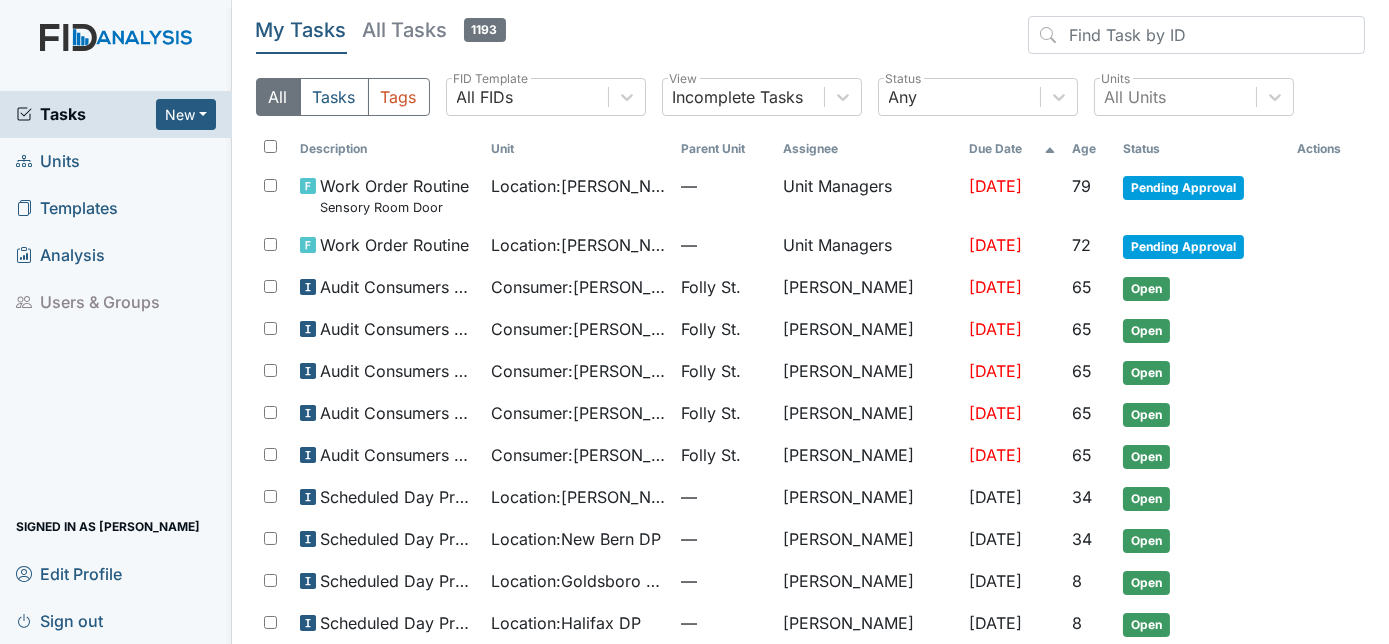 click on "Units" at bounding box center [48, 161] 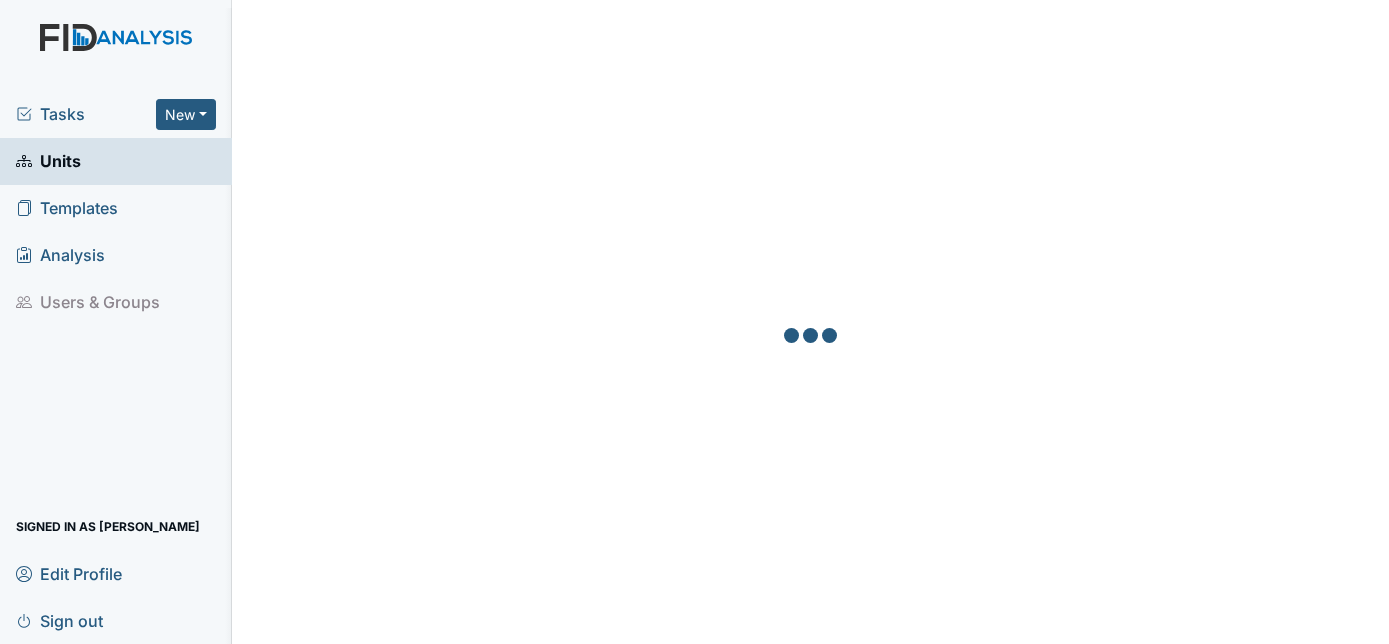 scroll, scrollTop: 0, scrollLeft: 0, axis: both 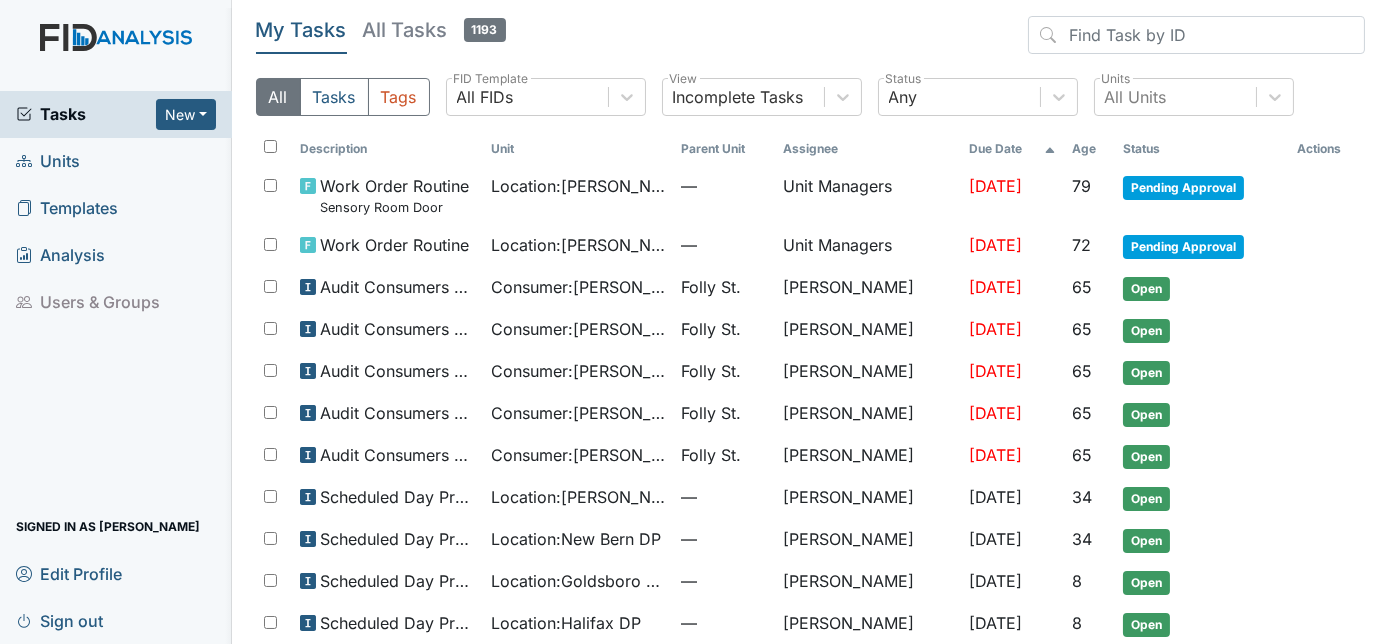 click on "Units" at bounding box center (48, 161) 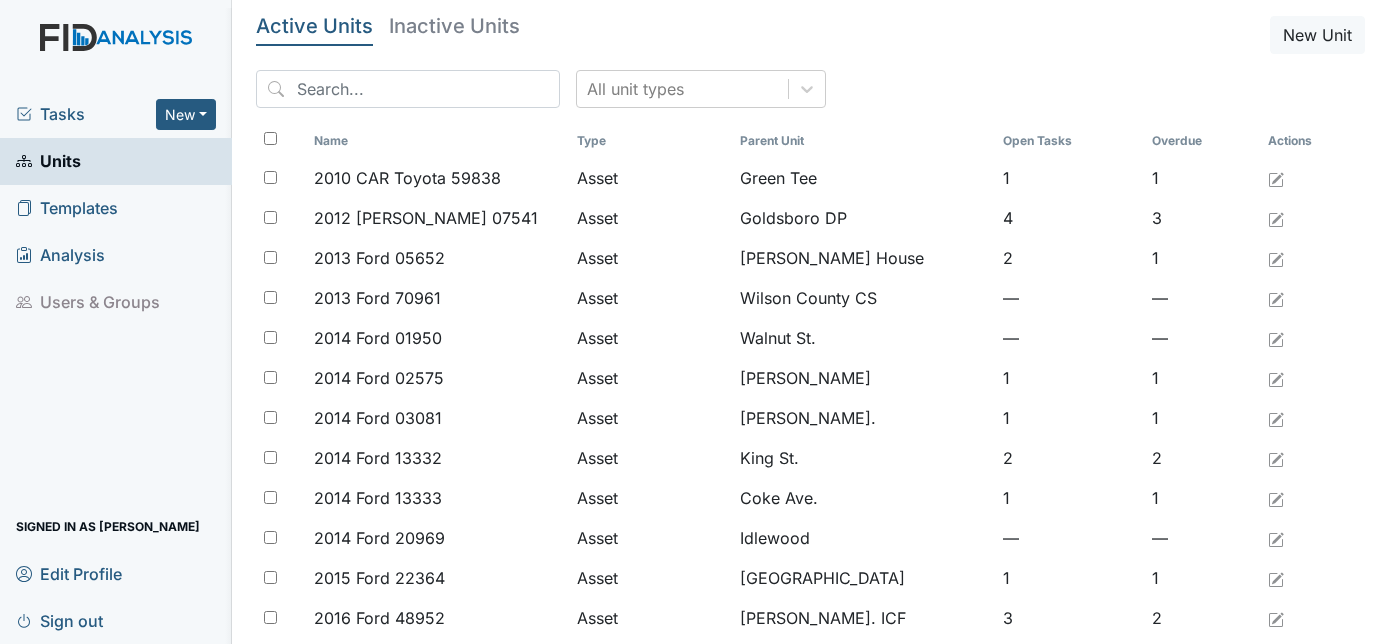 scroll, scrollTop: 0, scrollLeft: 0, axis: both 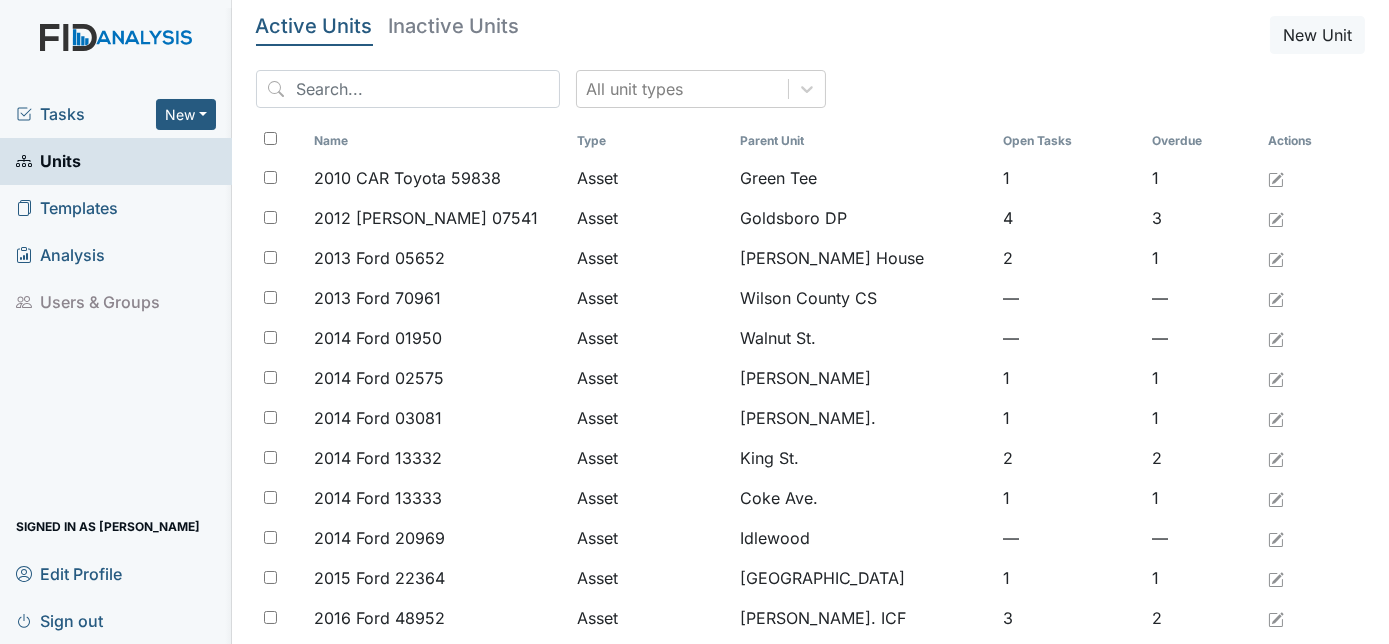 click on "Units" at bounding box center [116, 161] 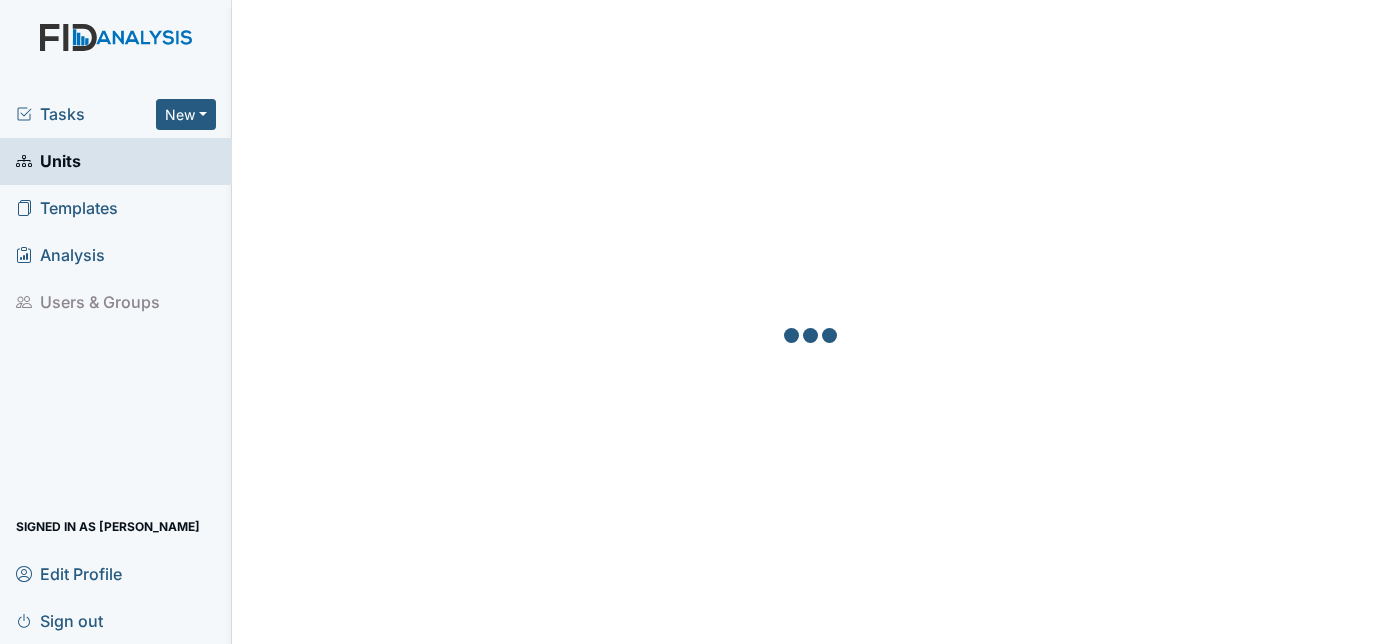 scroll, scrollTop: 0, scrollLeft: 0, axis: both 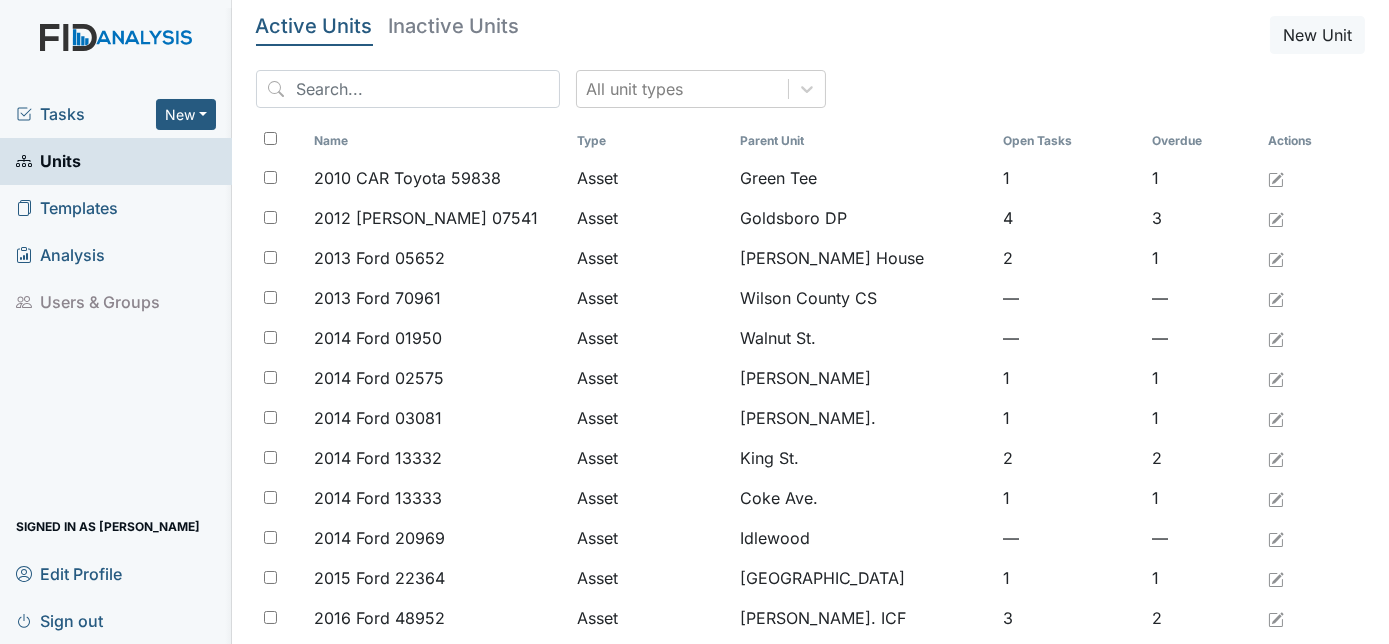 click on "Units" at bounding box center (116, 161) 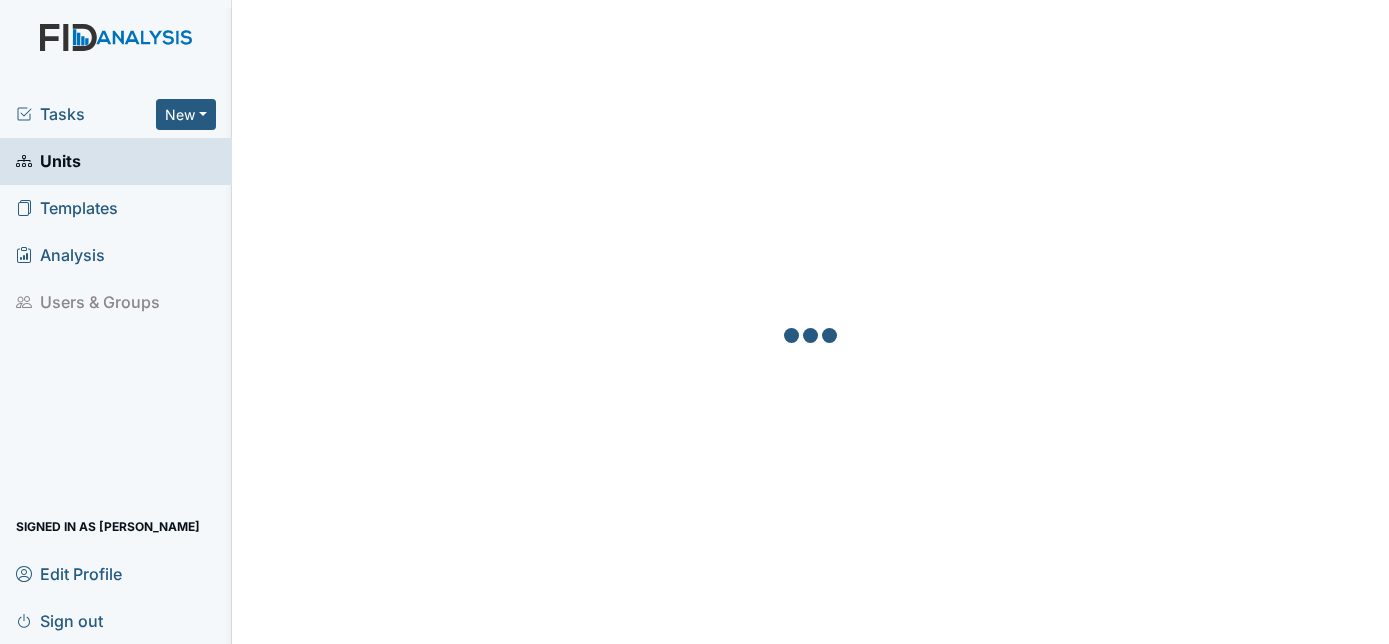 scroll, scrollTop: 0, scrollLeft: 0, axis: both 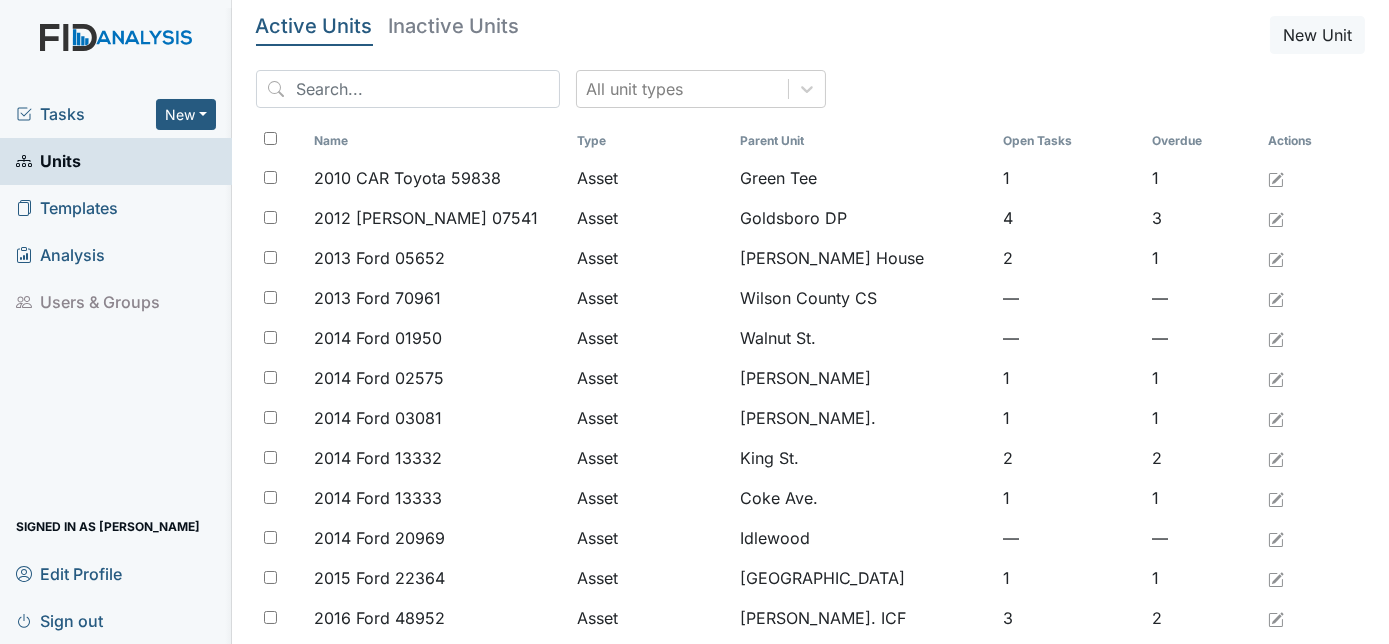 click on "Units" at bounding box center (116, 161) 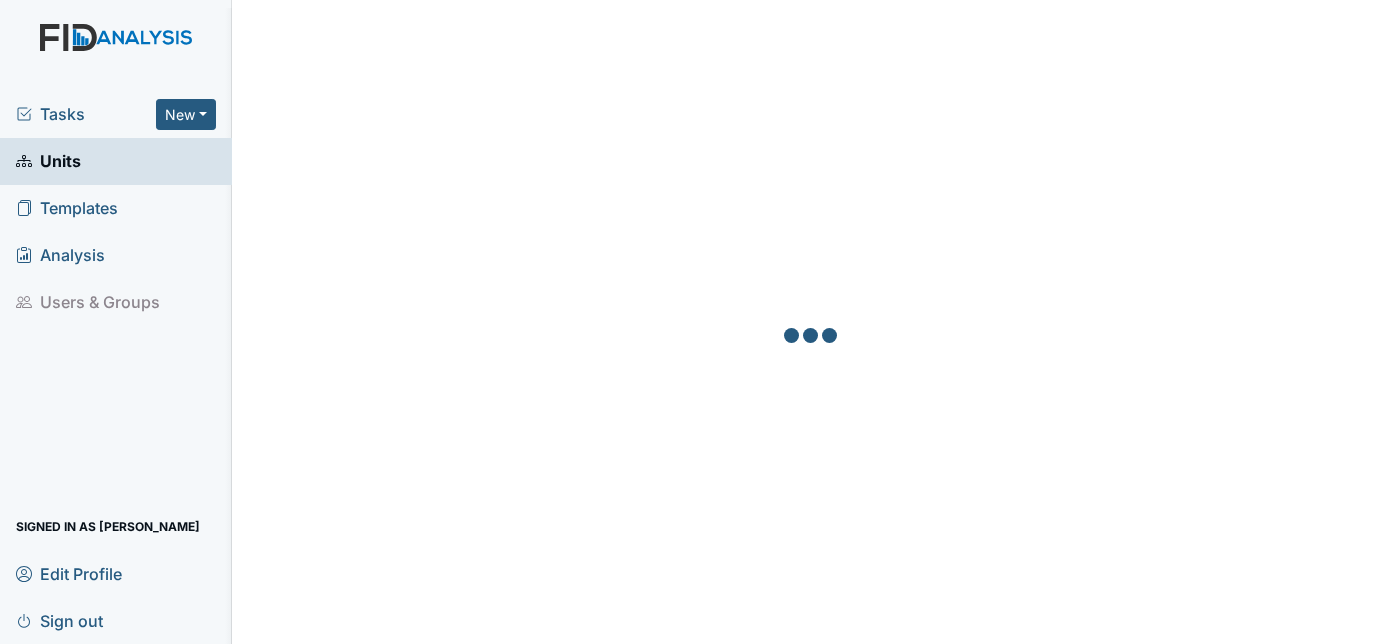 scroll, scrollTop: 0, scrollLeft: 0, axis: both 